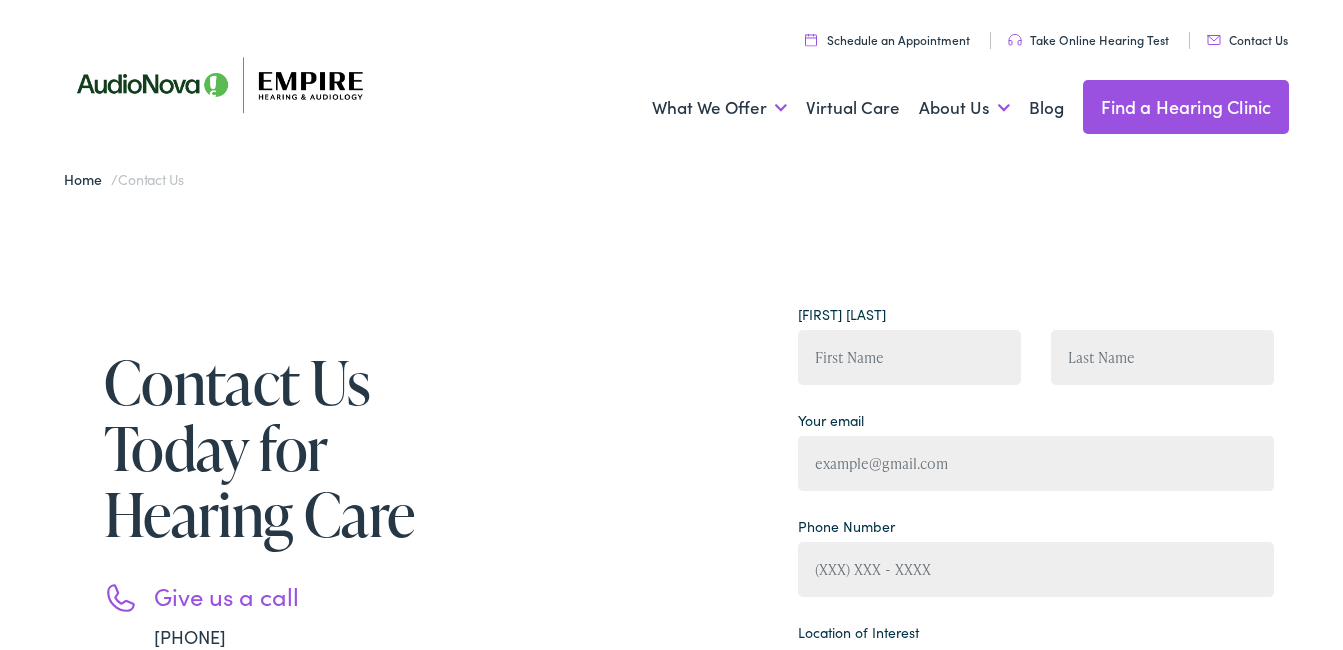 scroll, scrollTop: 0, scrollLeft: 0, axis: both 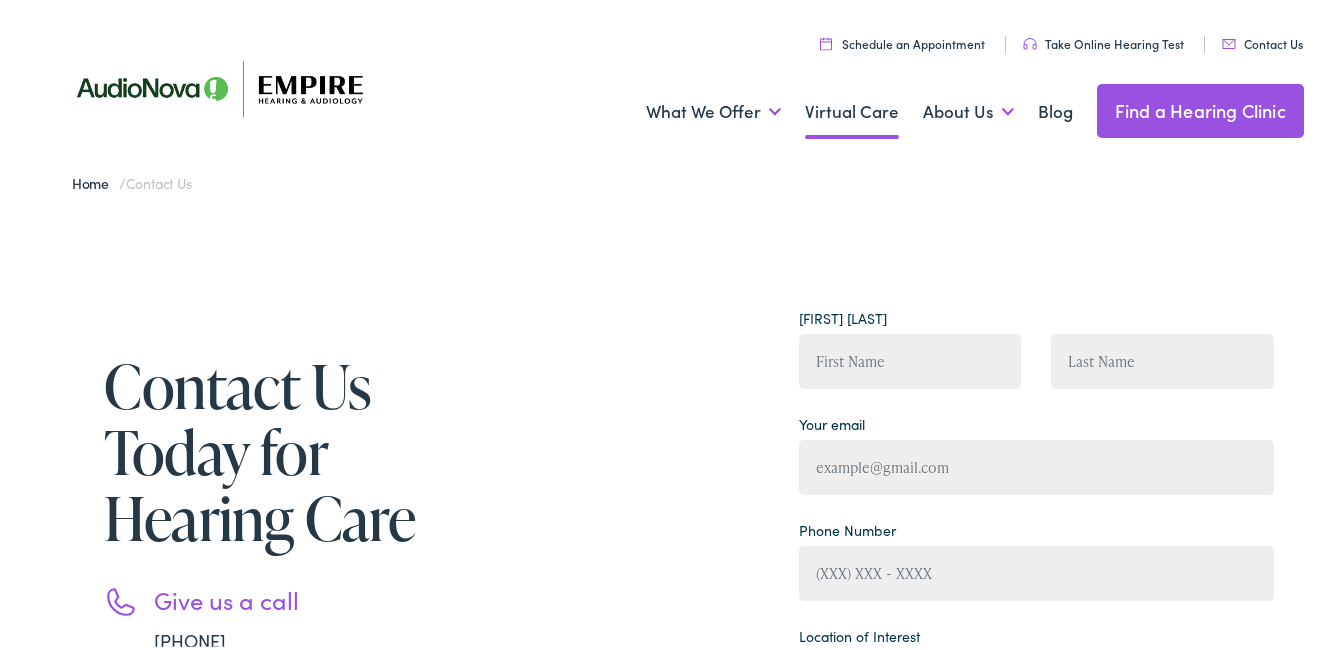 click on "Virtual Care" at bounding box center (852, 108) 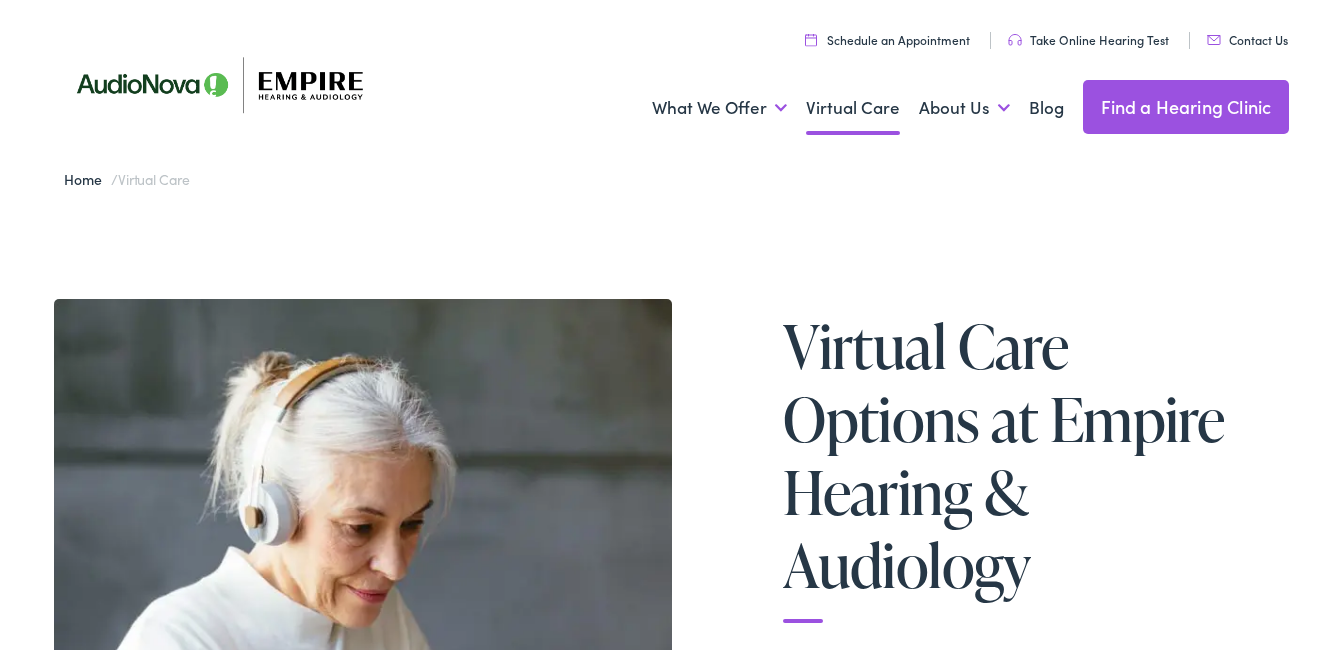 scroll, scrollTop: 0, scrollLeft: 0, axis: both 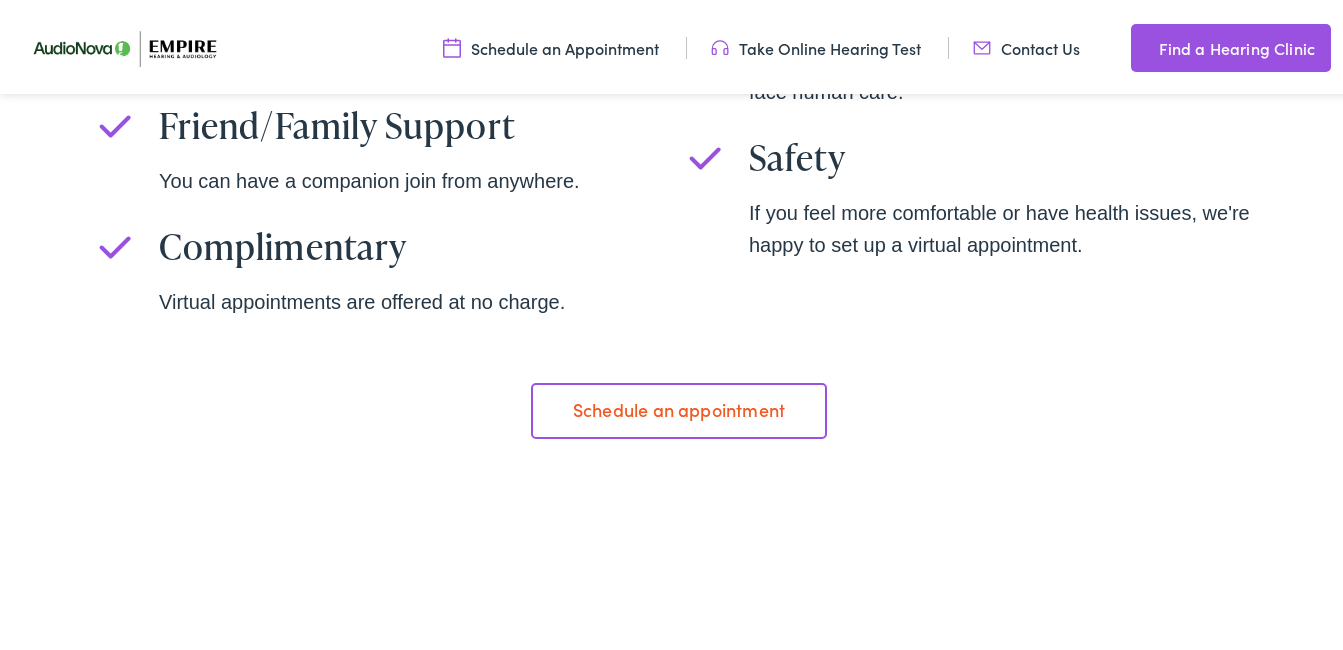 click on "Schedule an appointment" at bounding box center [678, 407] 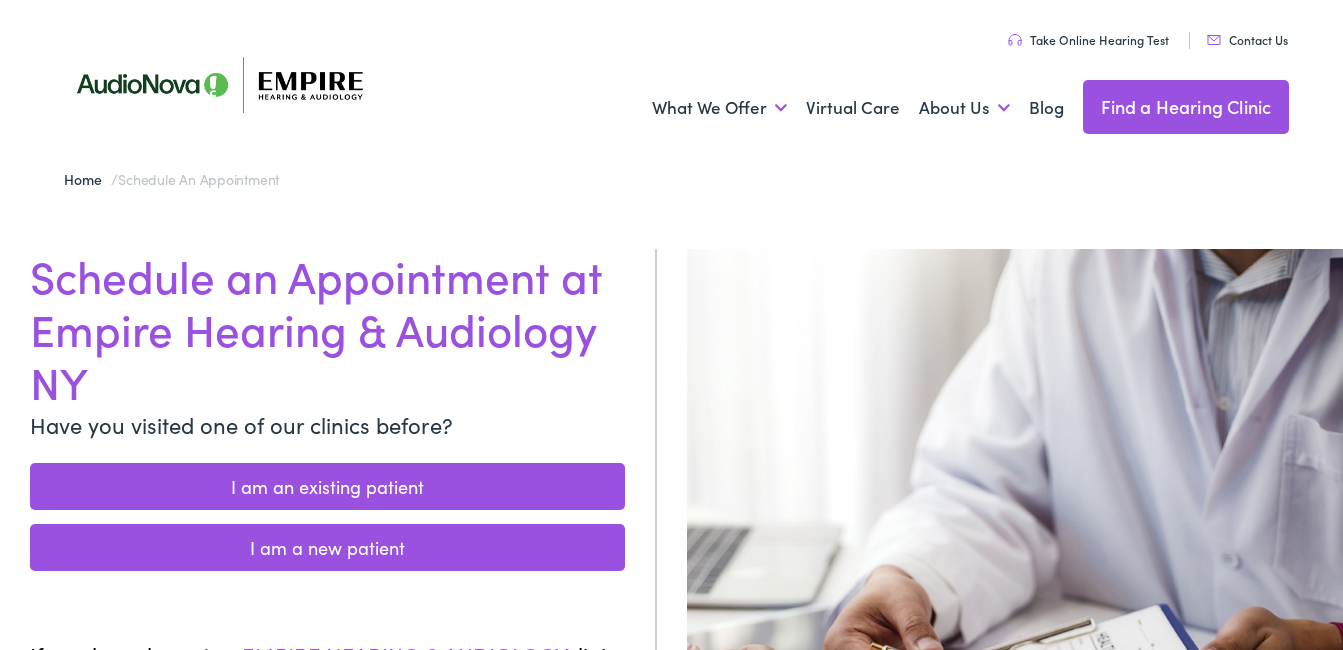 scroll, scrollTop: 0, scrollLeft: 0, axis: both 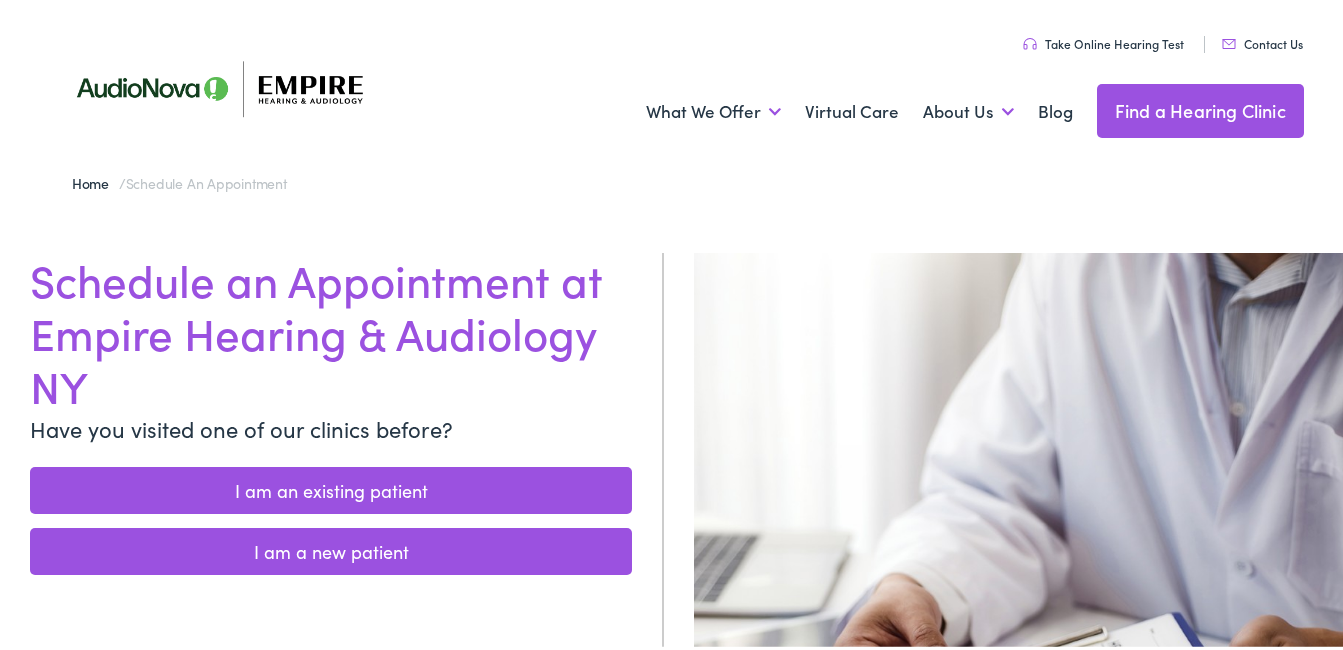 click on "I am a new patient" at bounding box center [331, 547] 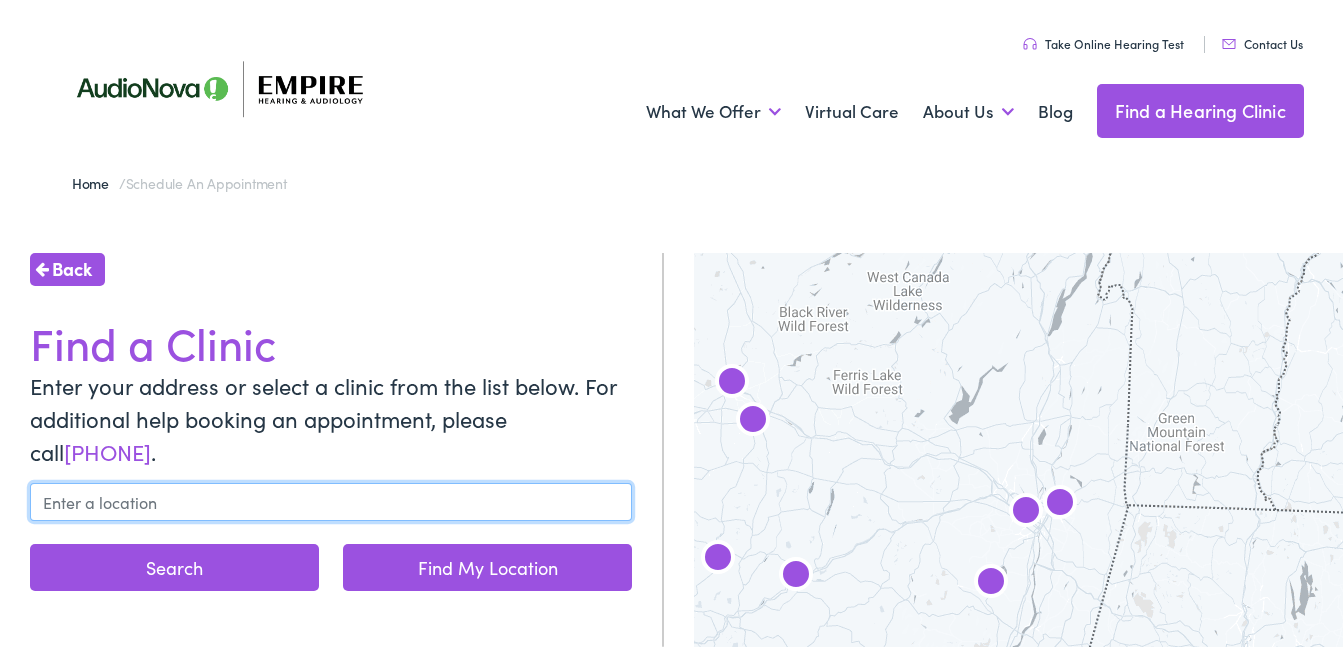 click at bounding box center [331, 498] 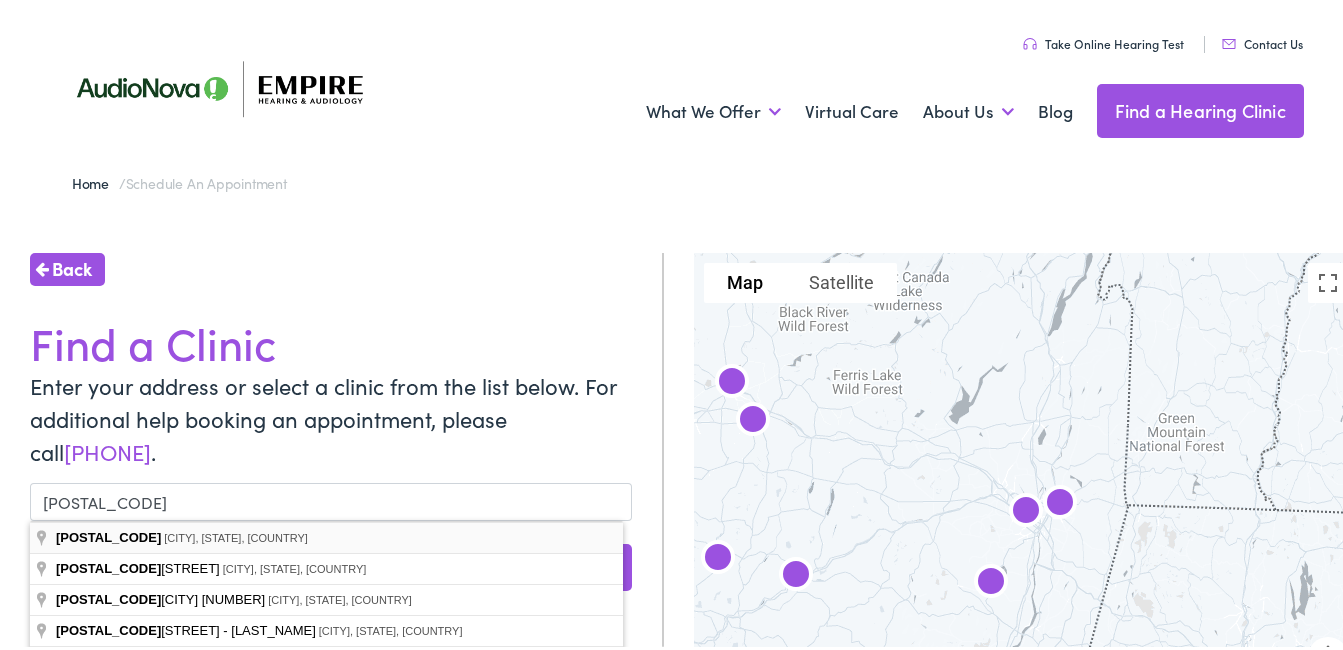 type on "Red Hook, NY 12571, USA" 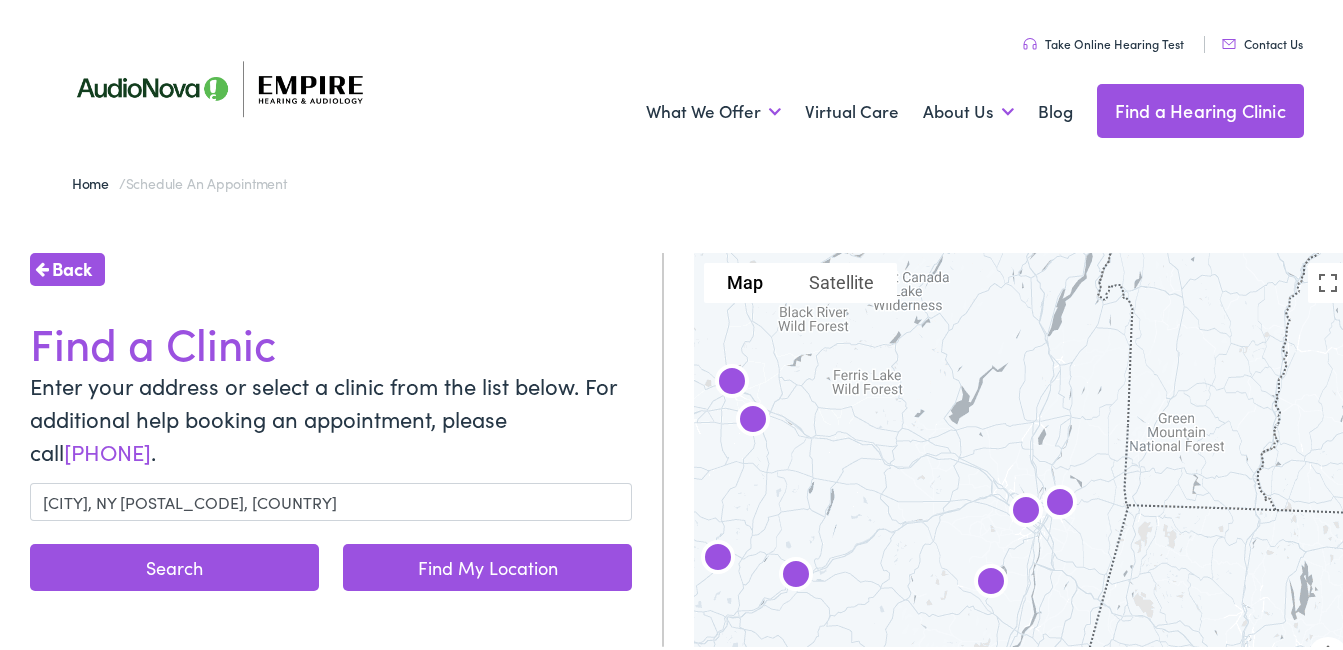 click on "Search" at bounding box center [174, 563] 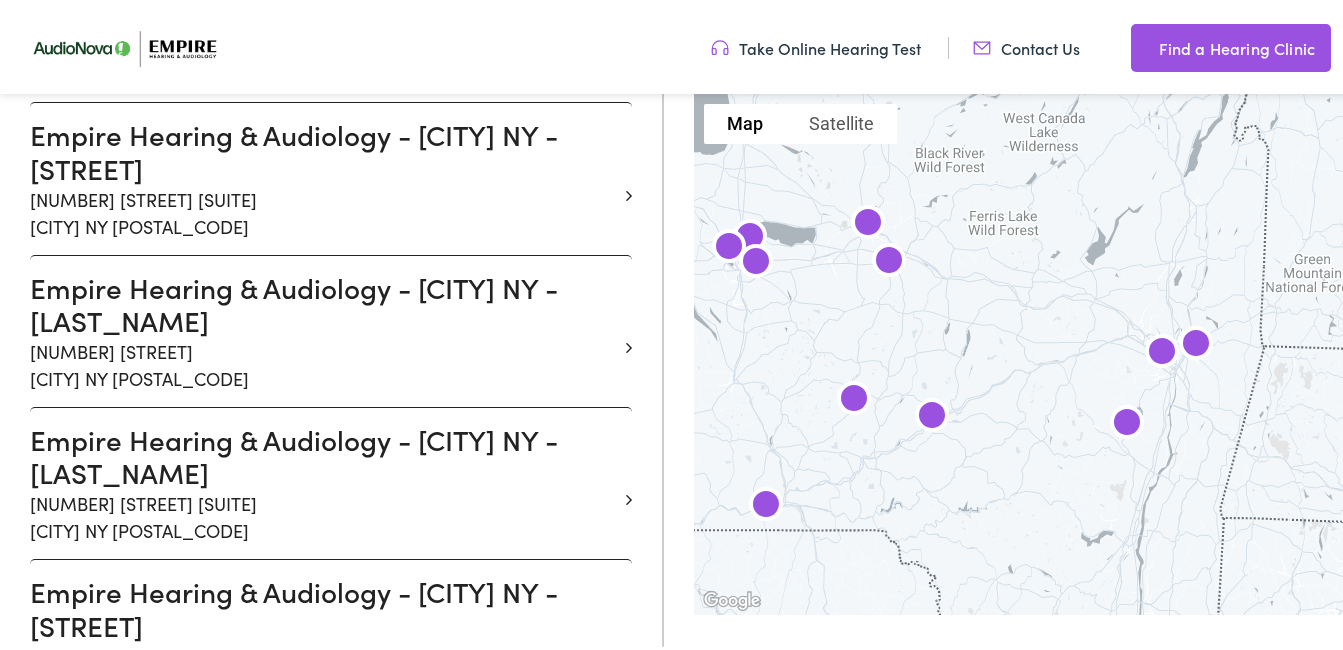 scroll, scrollTop: 300, scrollLeft: 0, axis: vertical 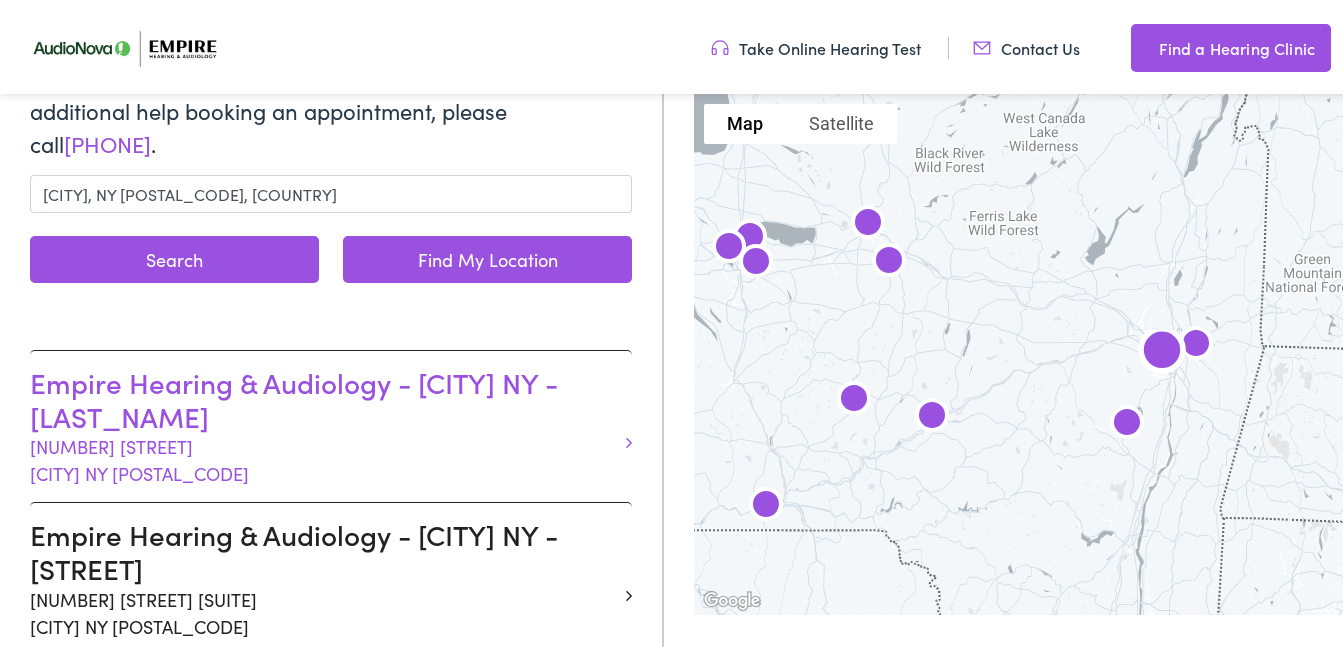 click on "Empire Hearing & Audiology - ALBANY NY - CENTRAL" at bounding box center [323, 395] 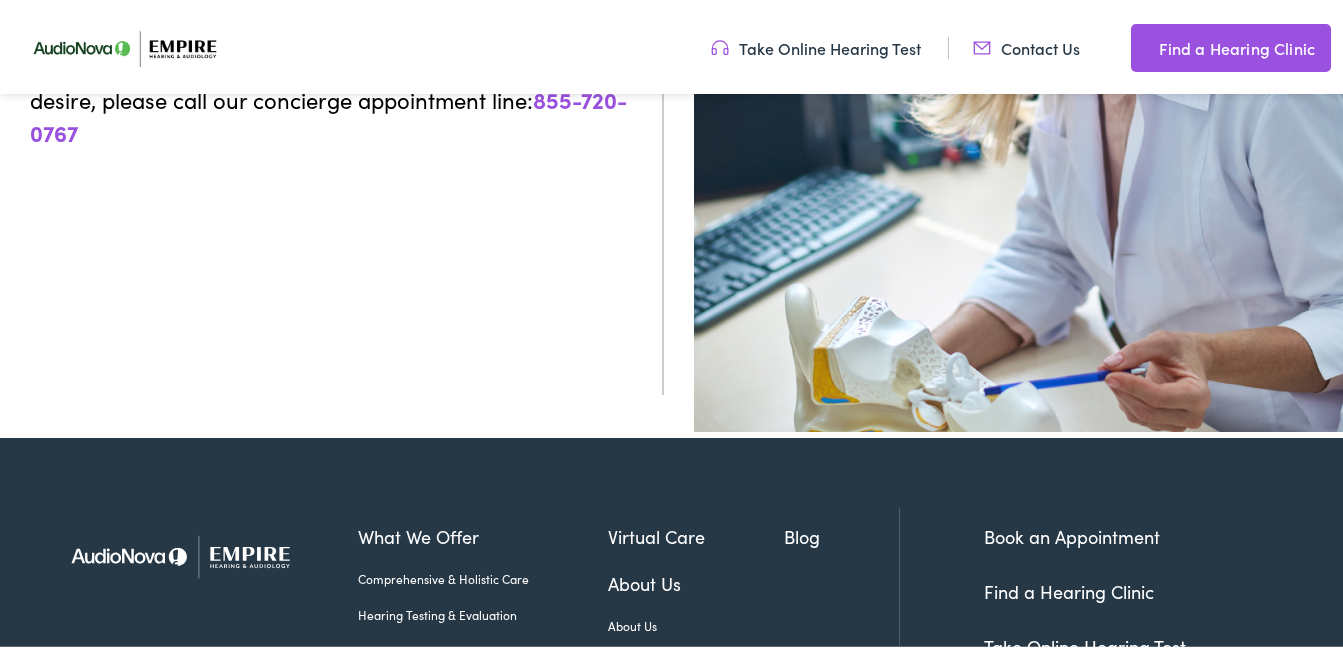 scroll, scrollTop: 757, scrollLeft: 0, axis: vertical 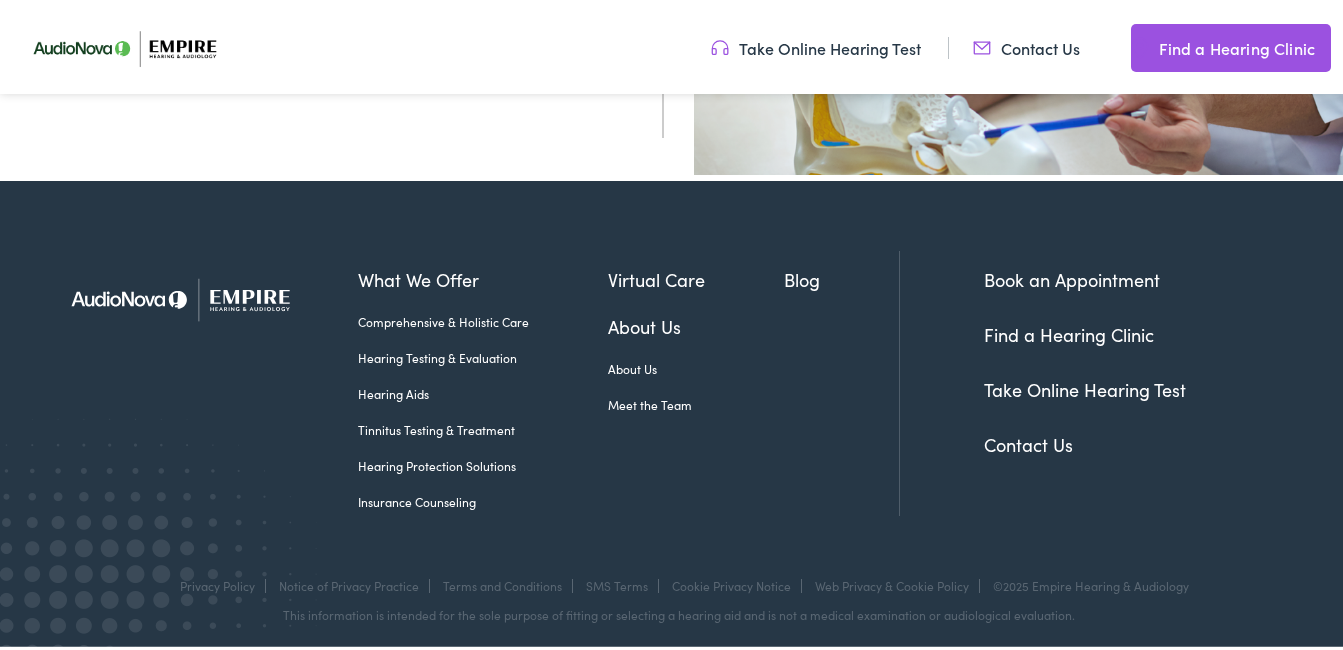 click on "Virtual Care" at bounding box center [696, 275] 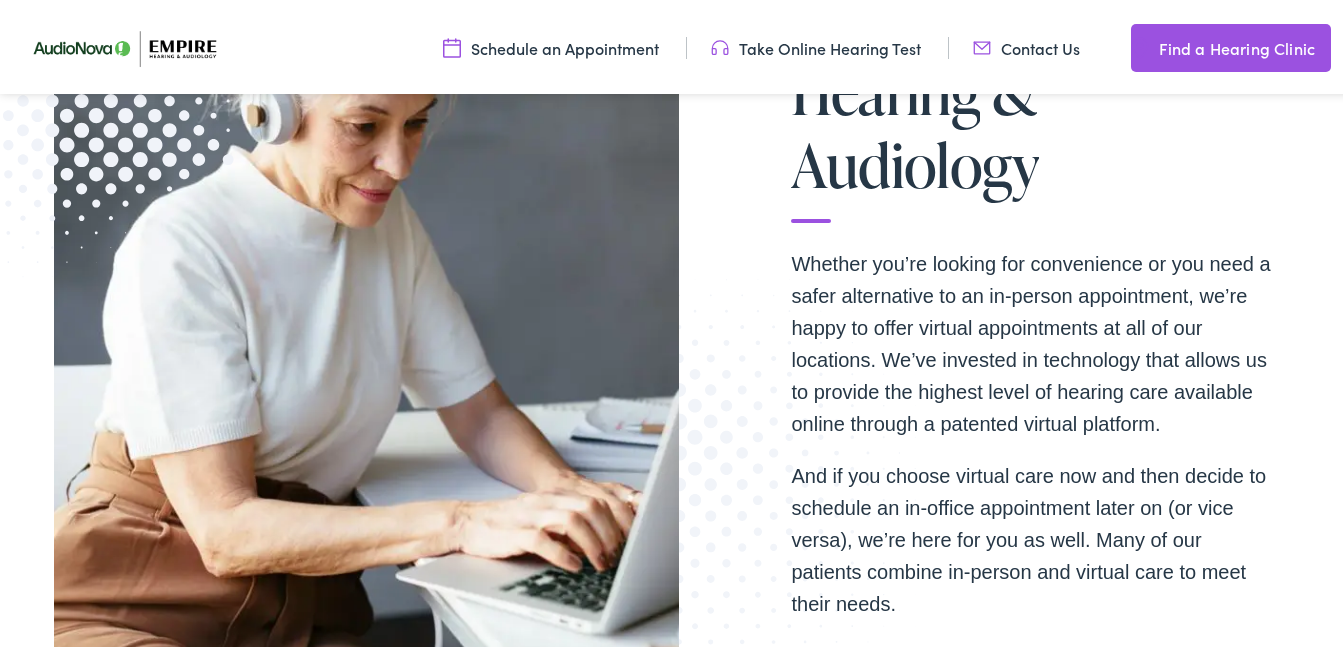 scroll, scrollTop: 0, scrollLeft: 0, axis: both 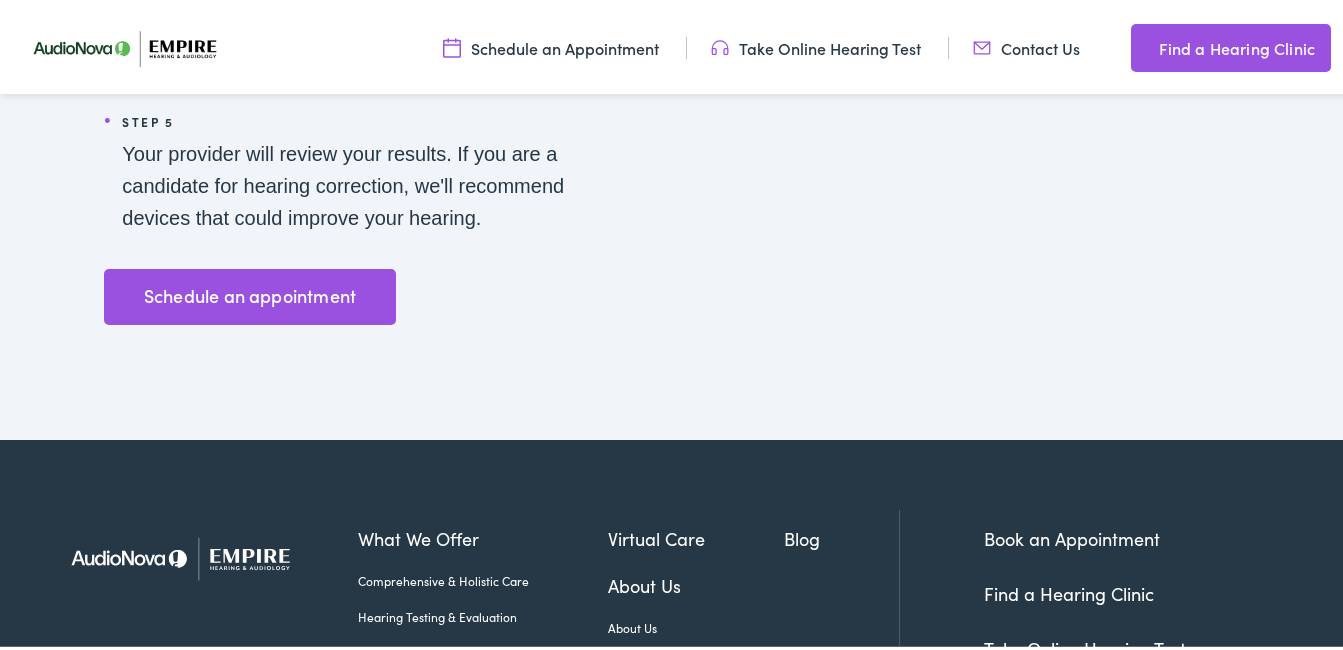 click on "Schedule an appointment" at bounding box center [249, 293] 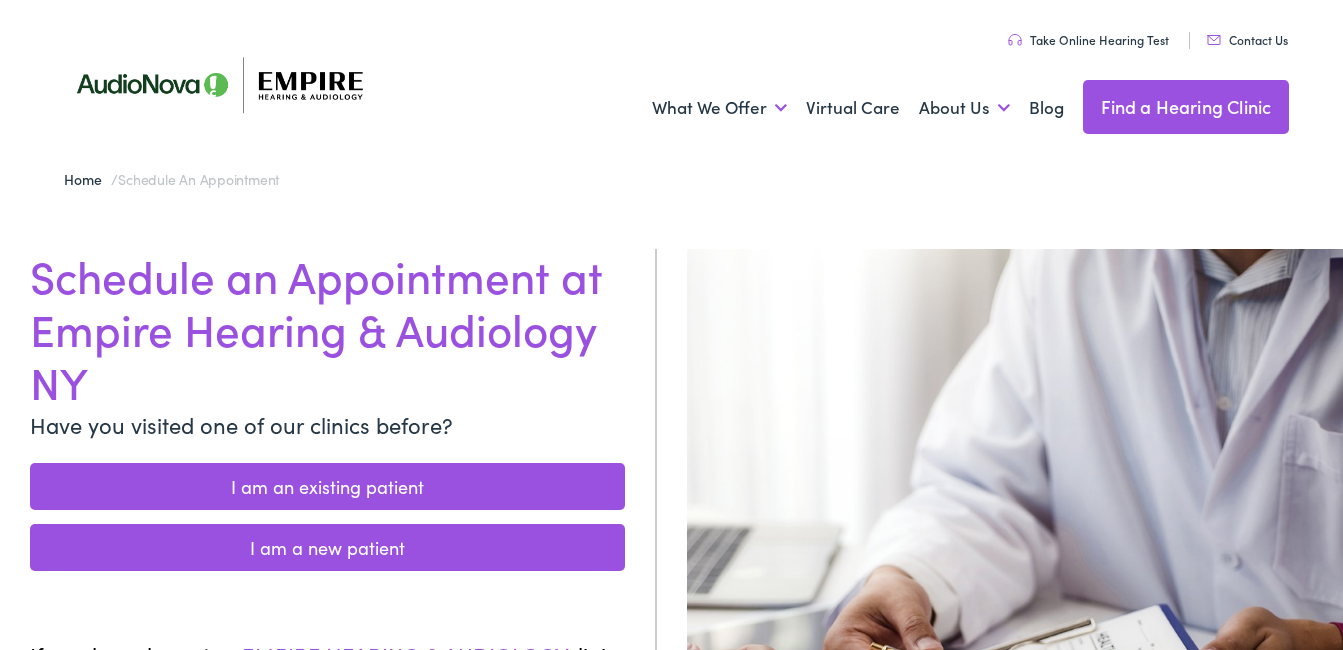 scroll, scrollTop: 0, scrollLeft: 0, axis: both 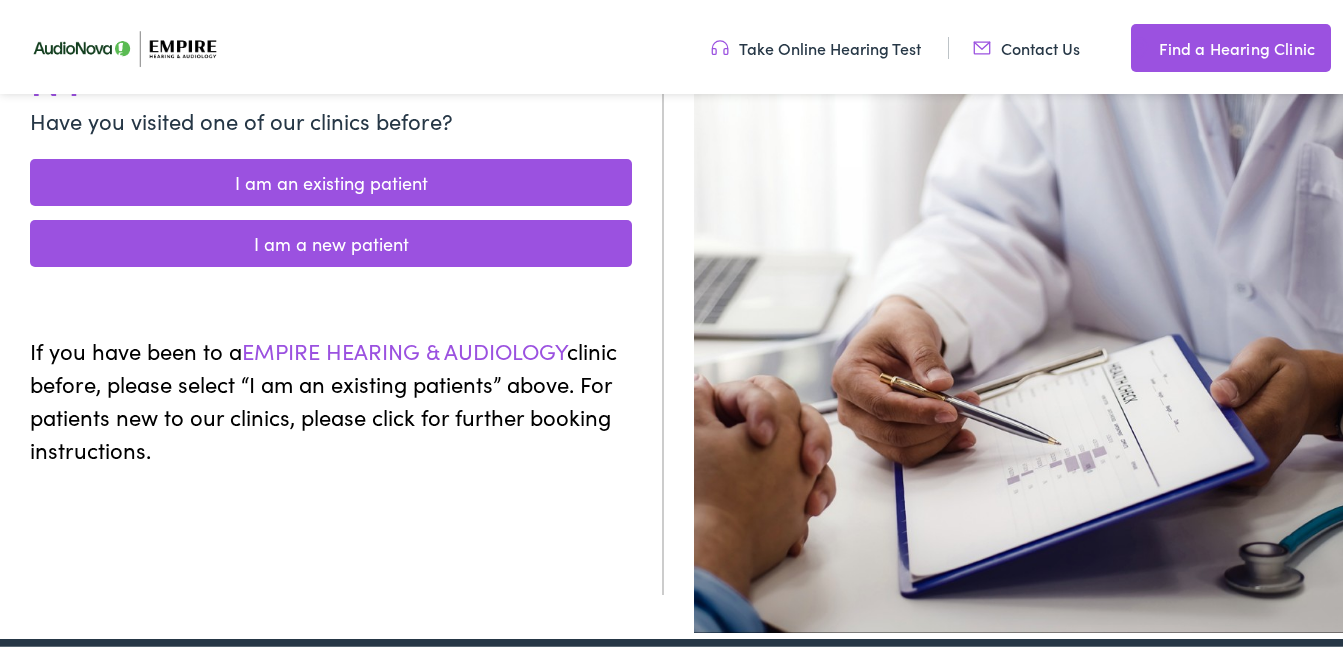 click on "Take Online Hearing Test" at bounding box center [816, 44] 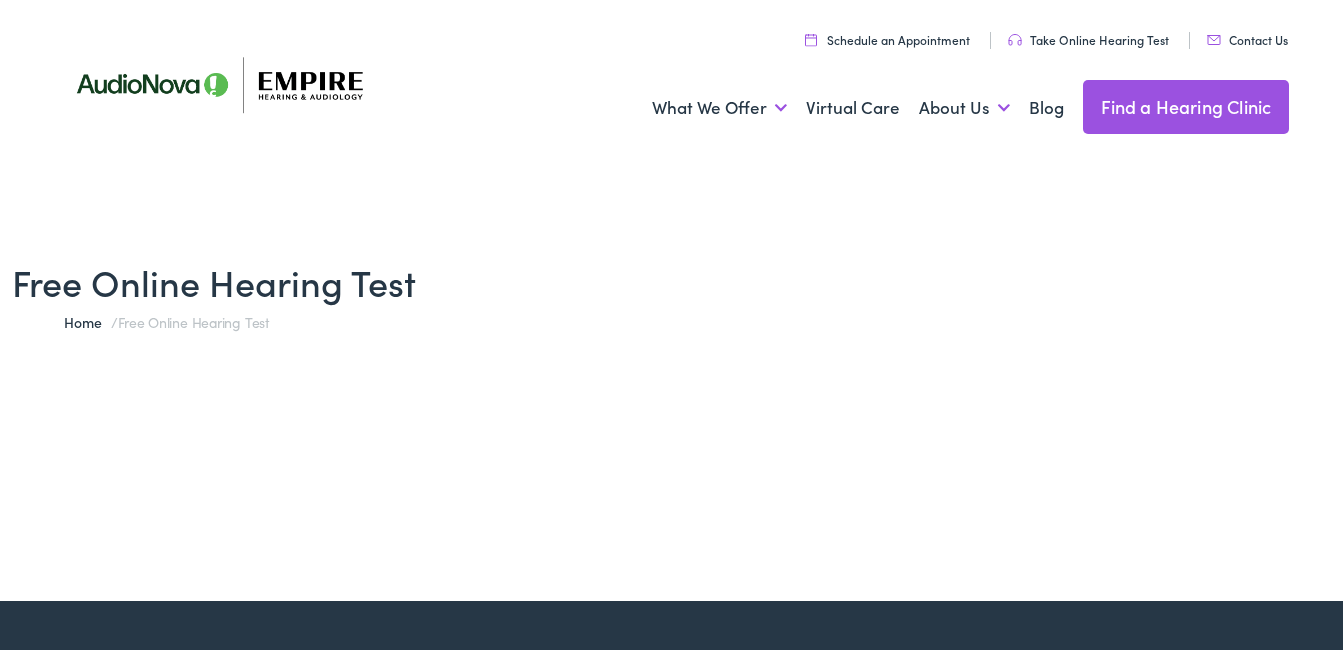 scroll, scrollTop: 0, scrollLeft: 0, axis: both 